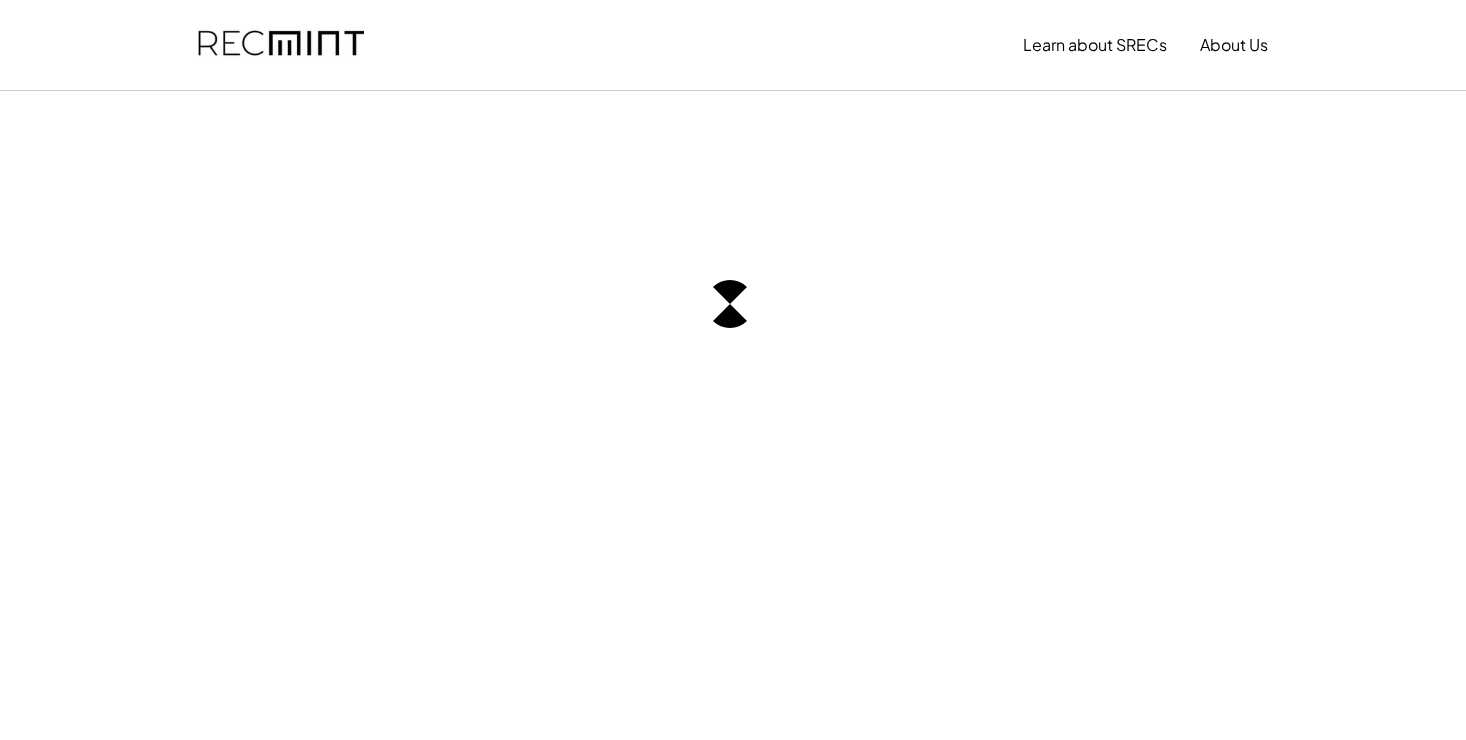 scroll, scrollTop: 0, scrollLeft: 0, axis: both 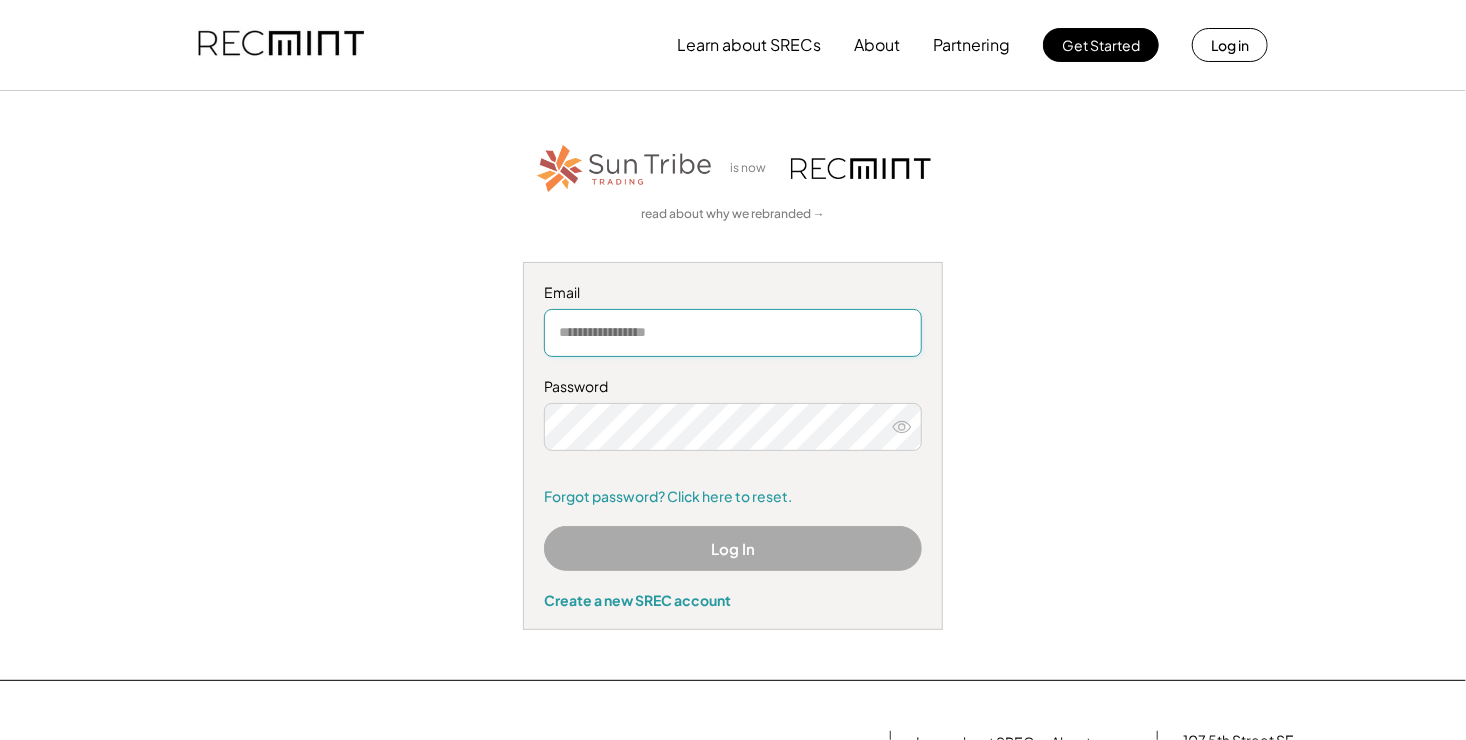 click at bounding box center [733, 333] 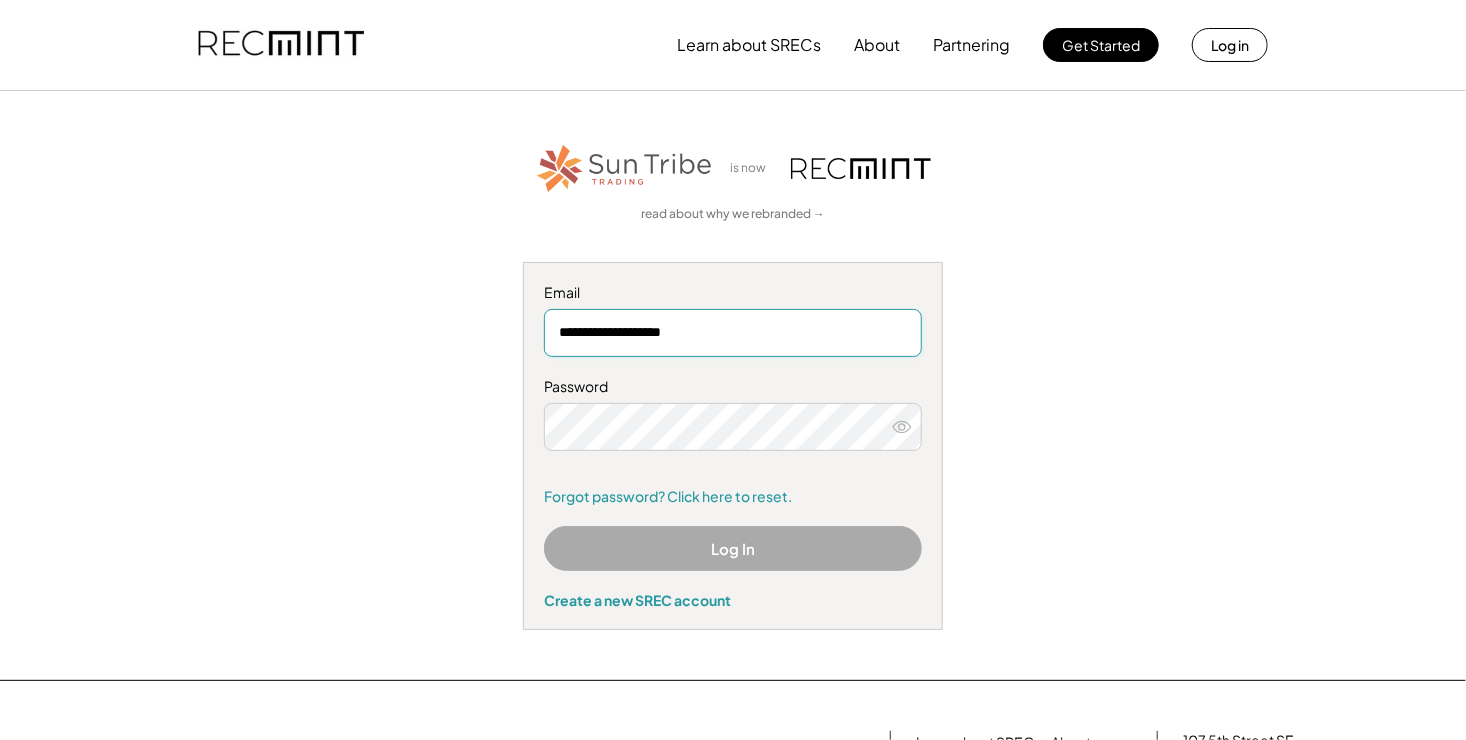 type on "**********" 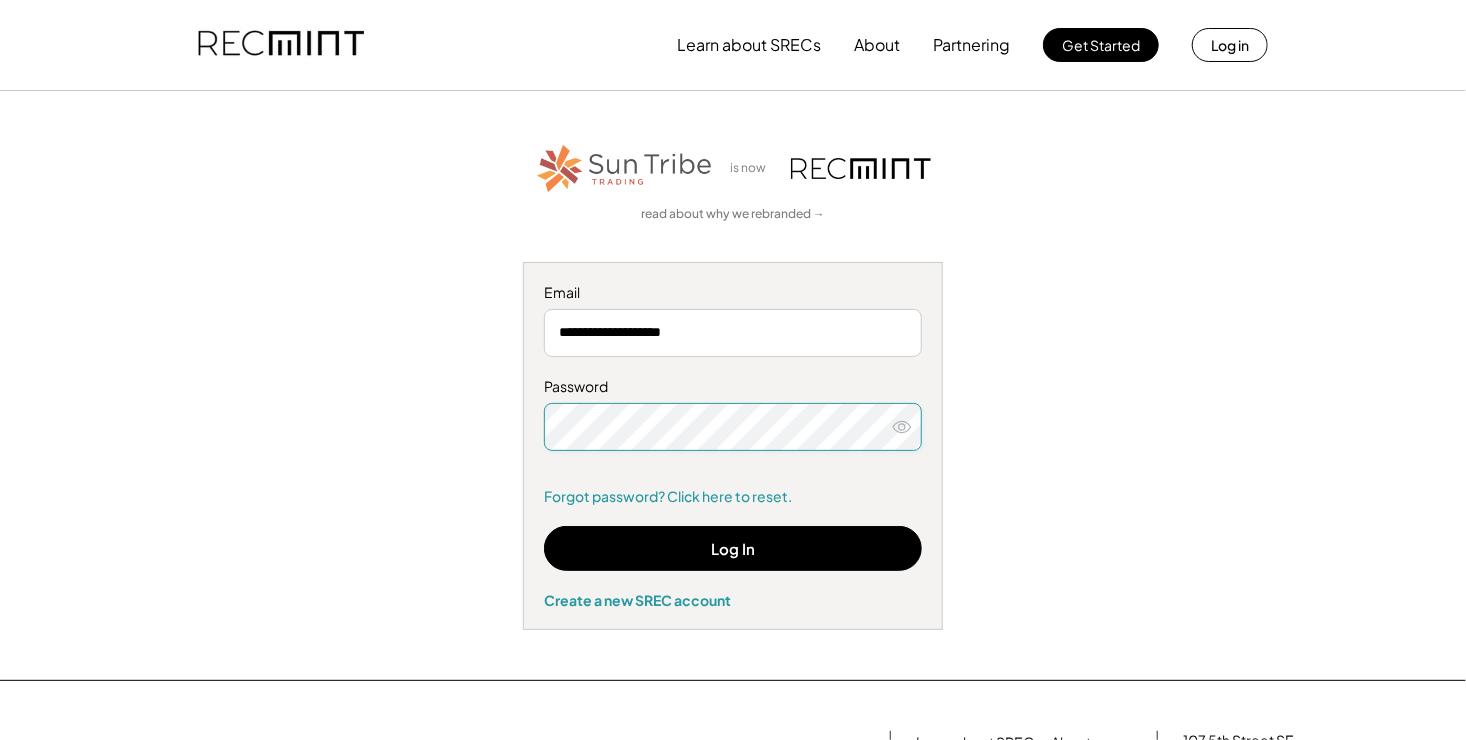 click at bounding box center (902, 427) 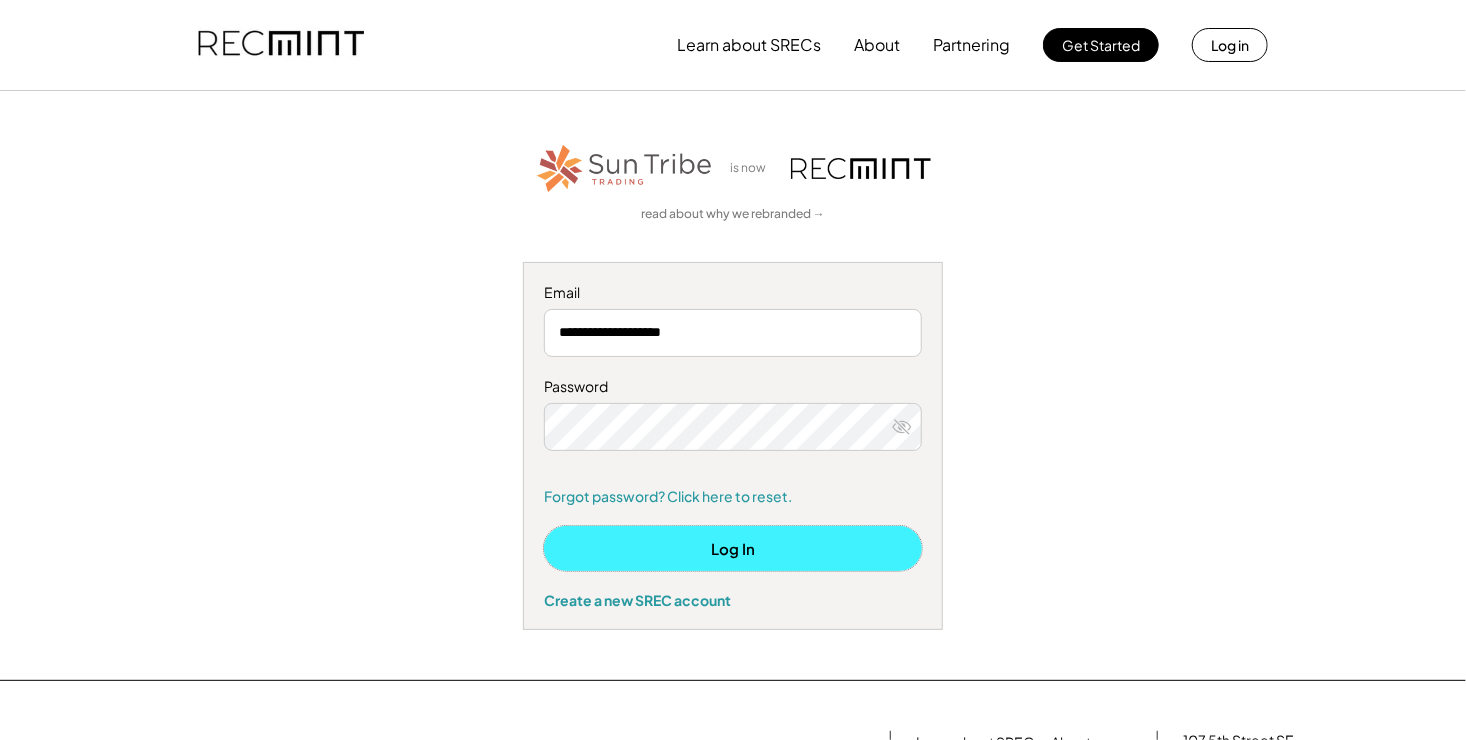 click on "Log In" at bounding box center [733, 548] 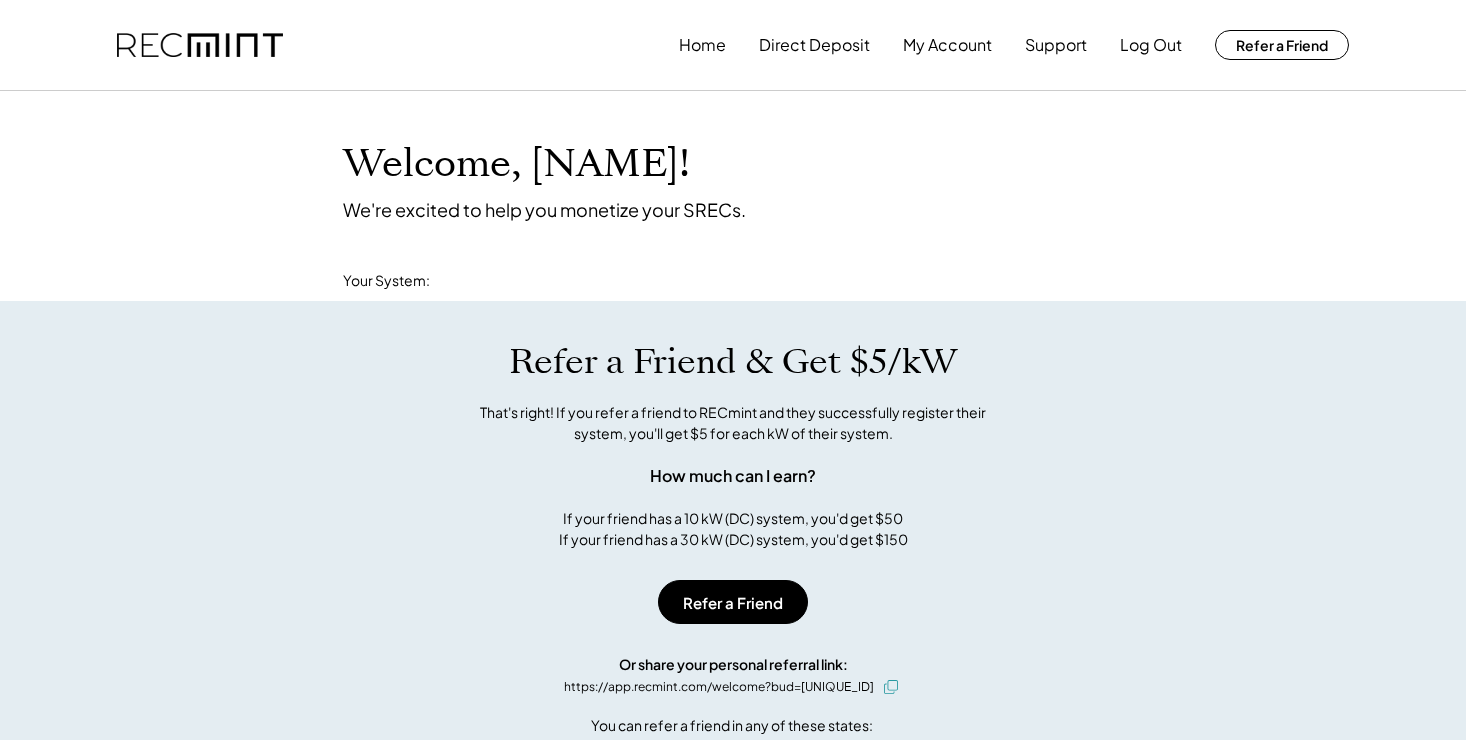 scroll, scrollTop: 0, scrollLeft: 0, axis: both 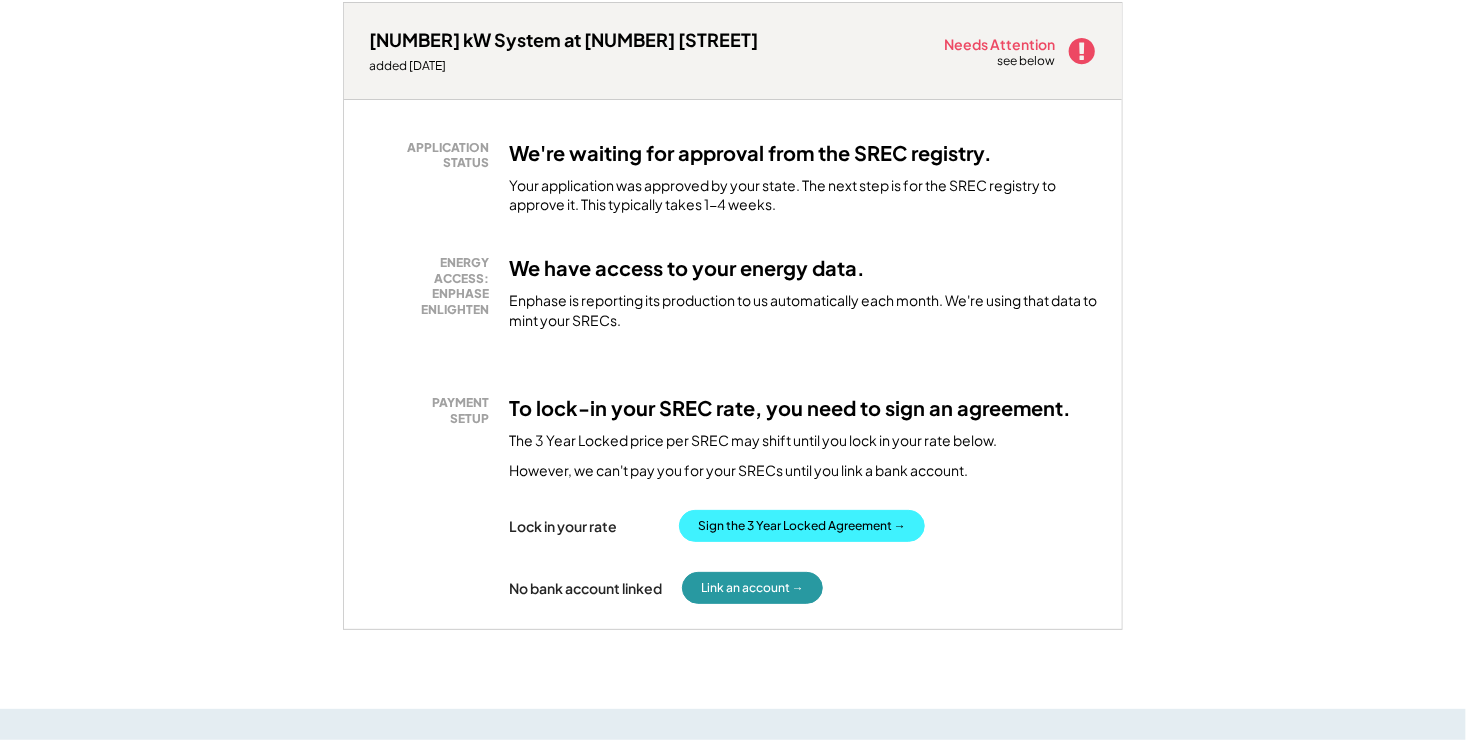 click on "Sign the 3 Year Locked Agreement →" at bounding box center [802, 526] 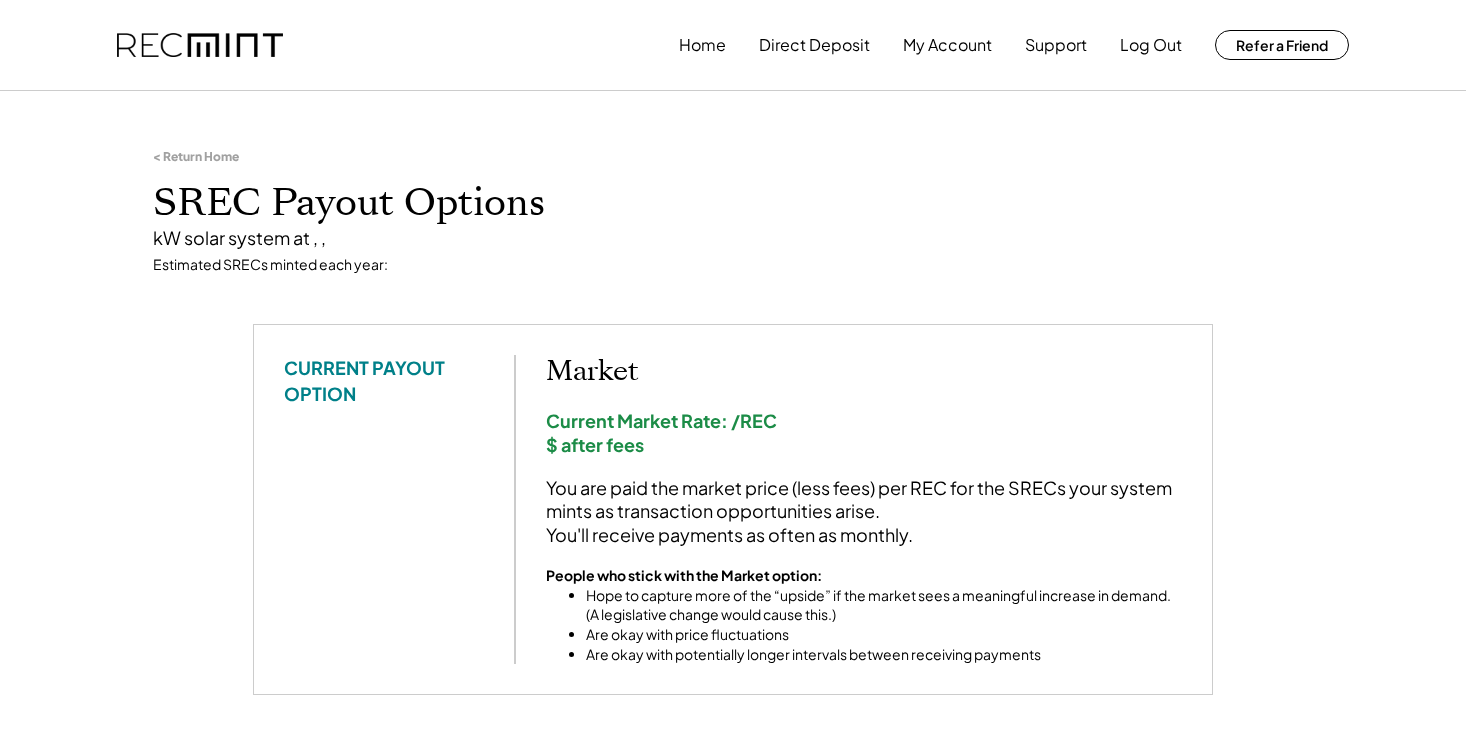 scroll, scrollTop: 0, scrollLeft: 0, axis: both 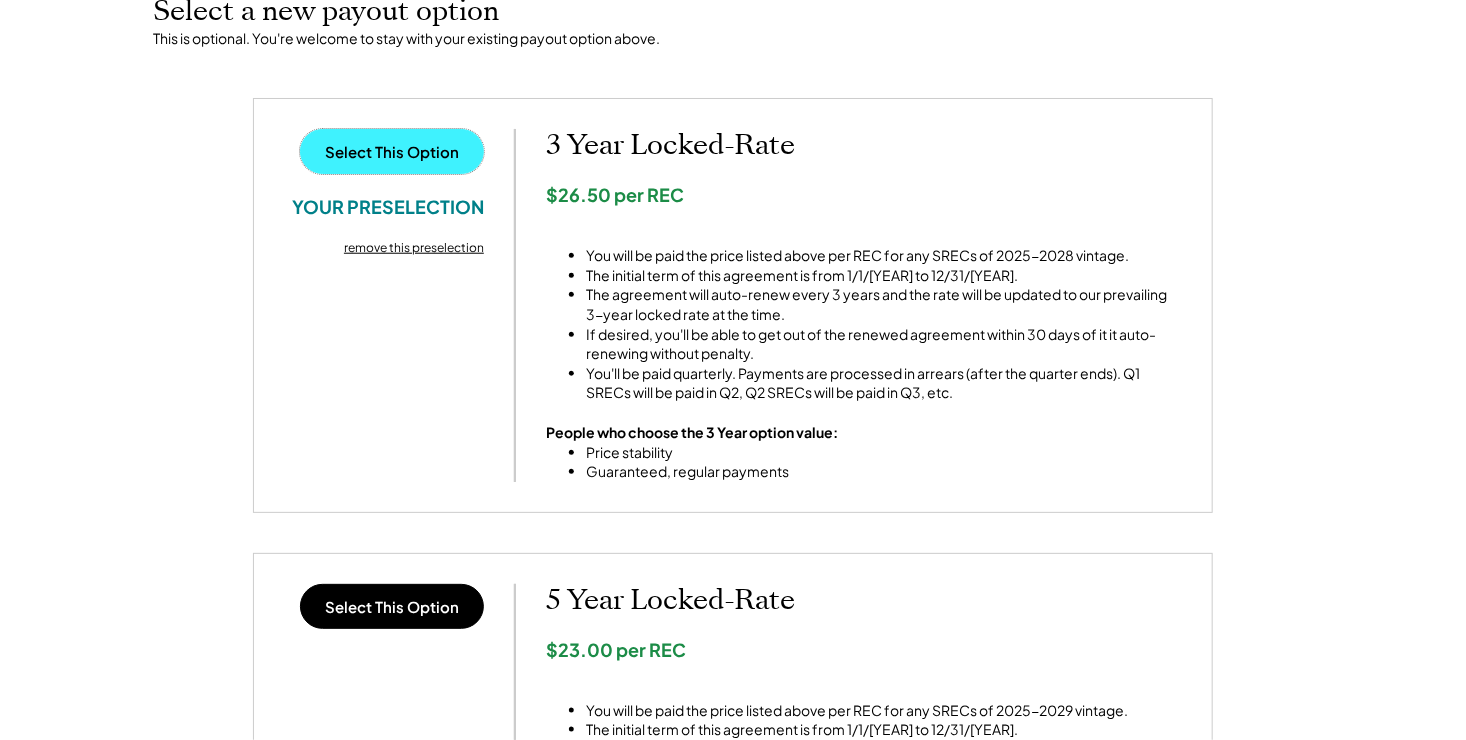 click on "Select This Option" at bounding box center [392, 151] 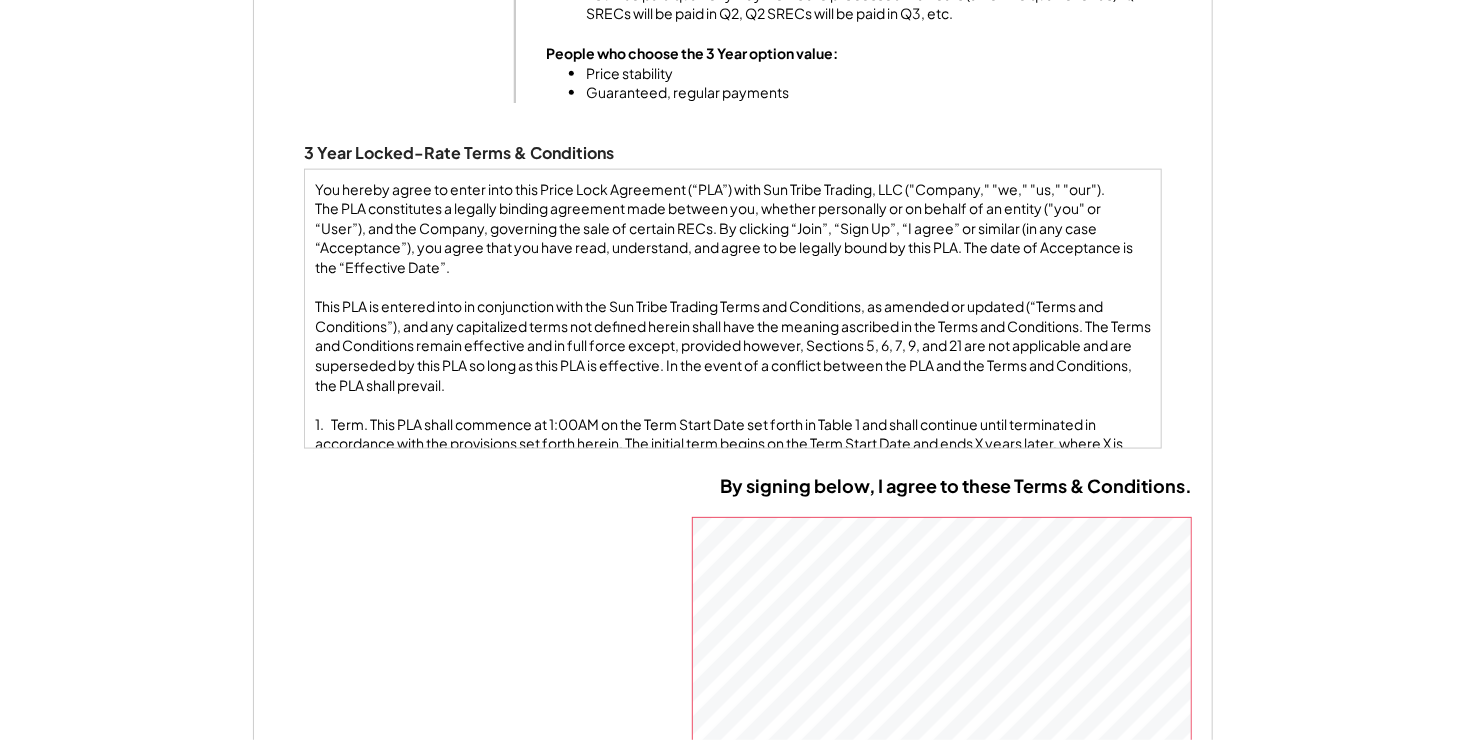 scroll, scrollTop: 1200, scrollLeft: 0, axis: vertical 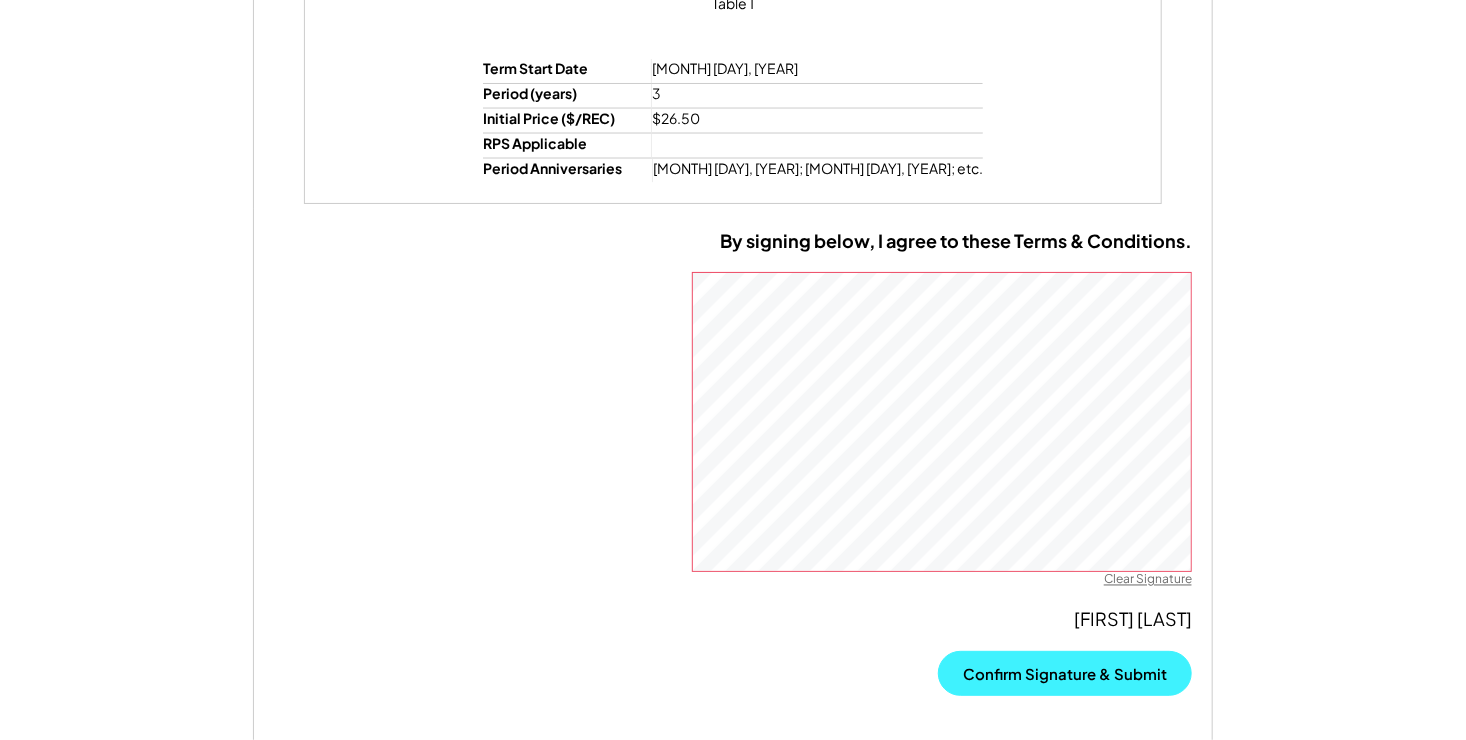 click on "Confirm Signature & Submit" at bounding box center [1065, 673] 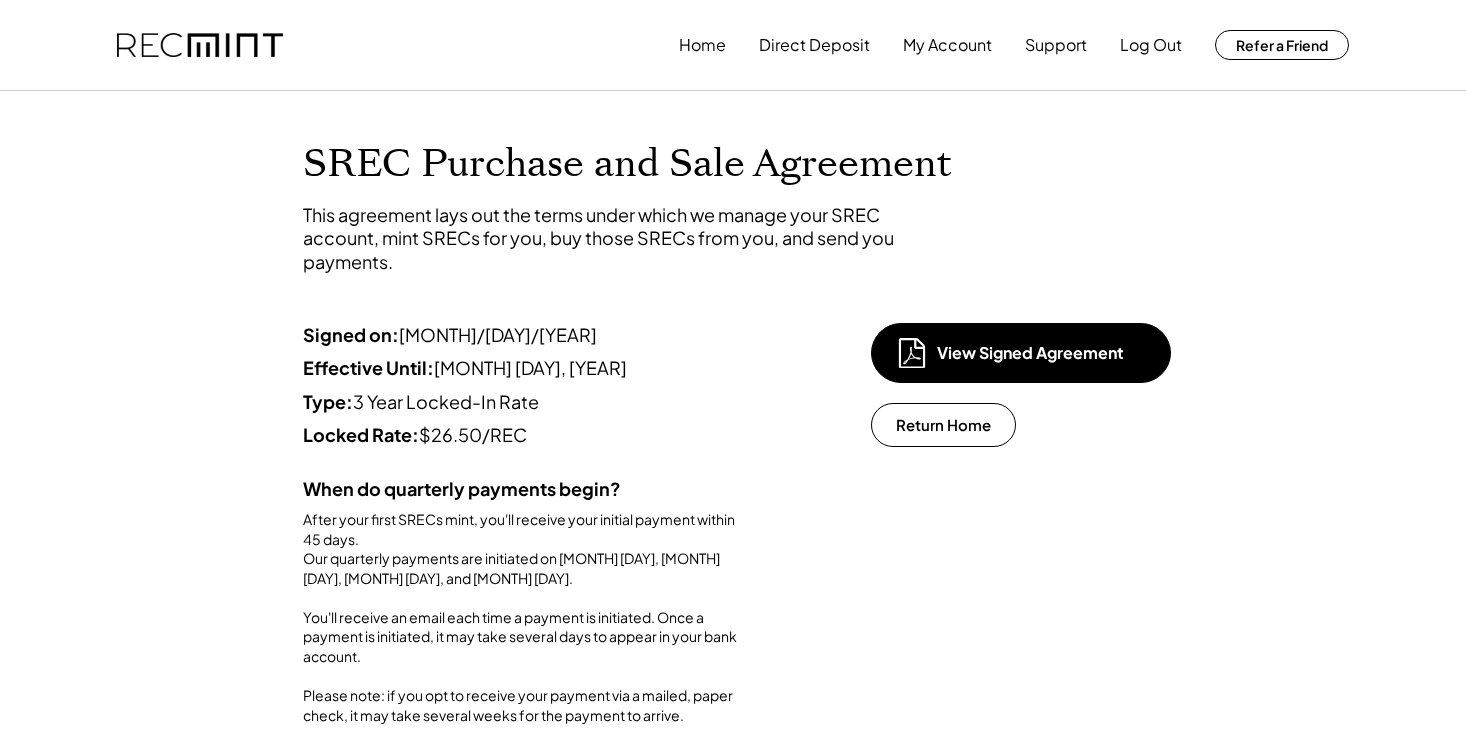 scroll, scrollTop: 0, scrollLeft: 0, axis: both 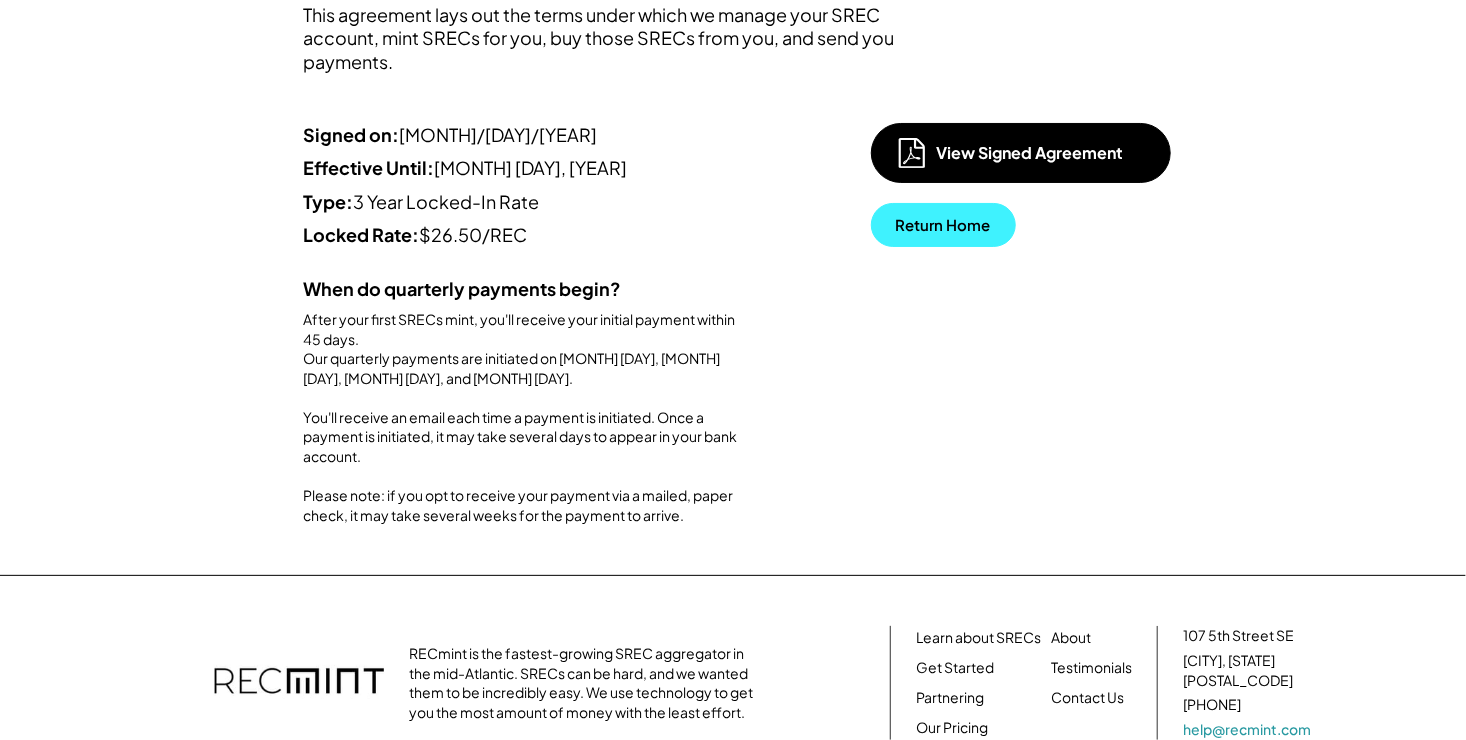 click on "Return Home" at bounding box center (943, 225) 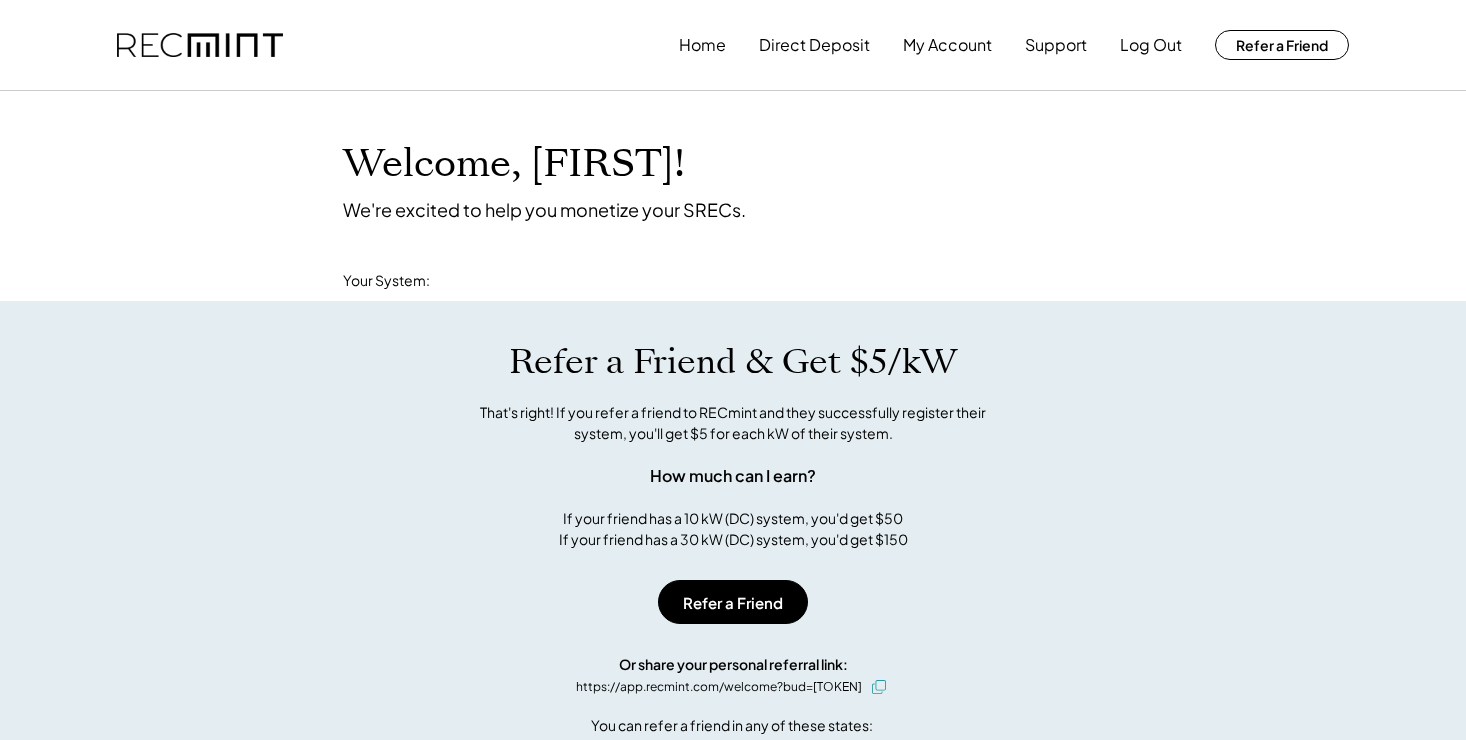 scroll, scrollTop: 0, scrollLeft: 0, axis: both 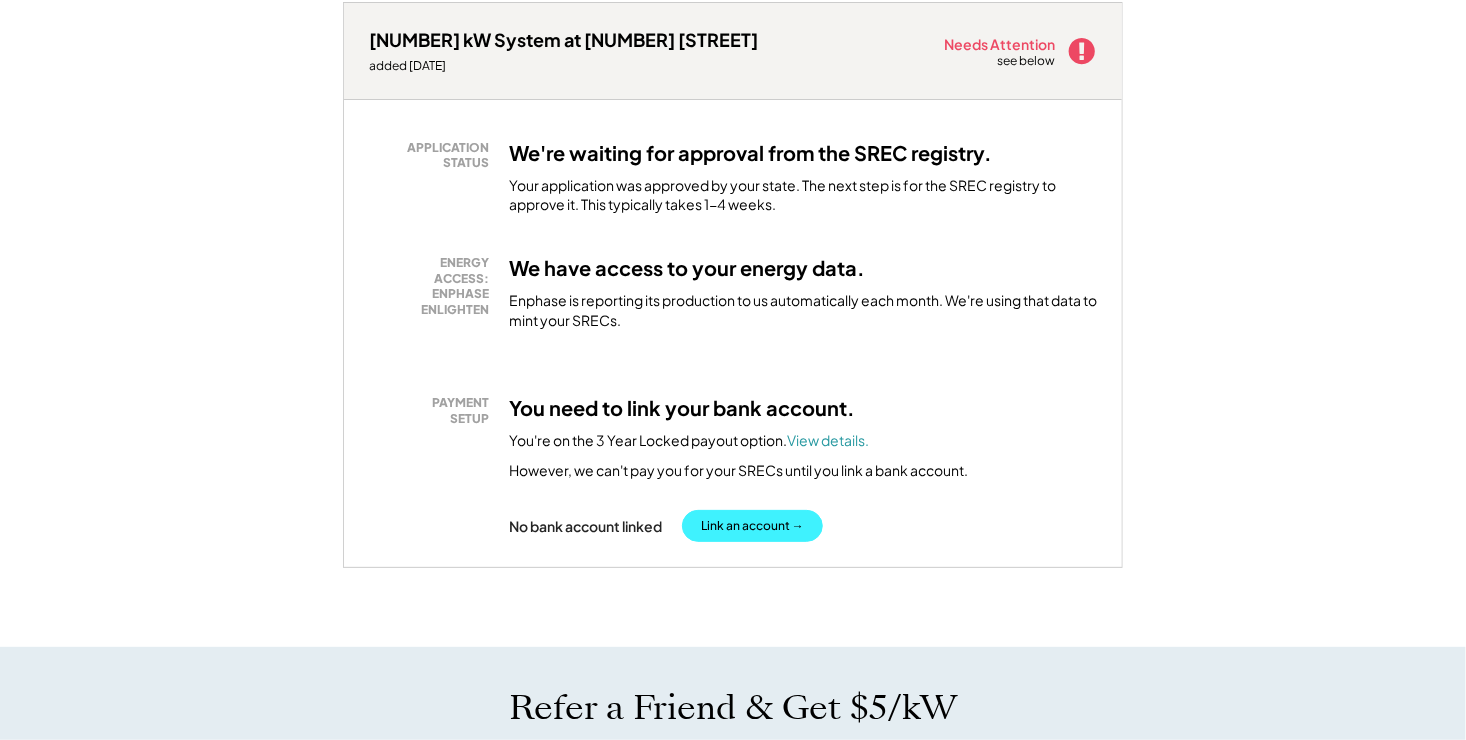 click on "Link an account  →" at bounding box center (752, 526) 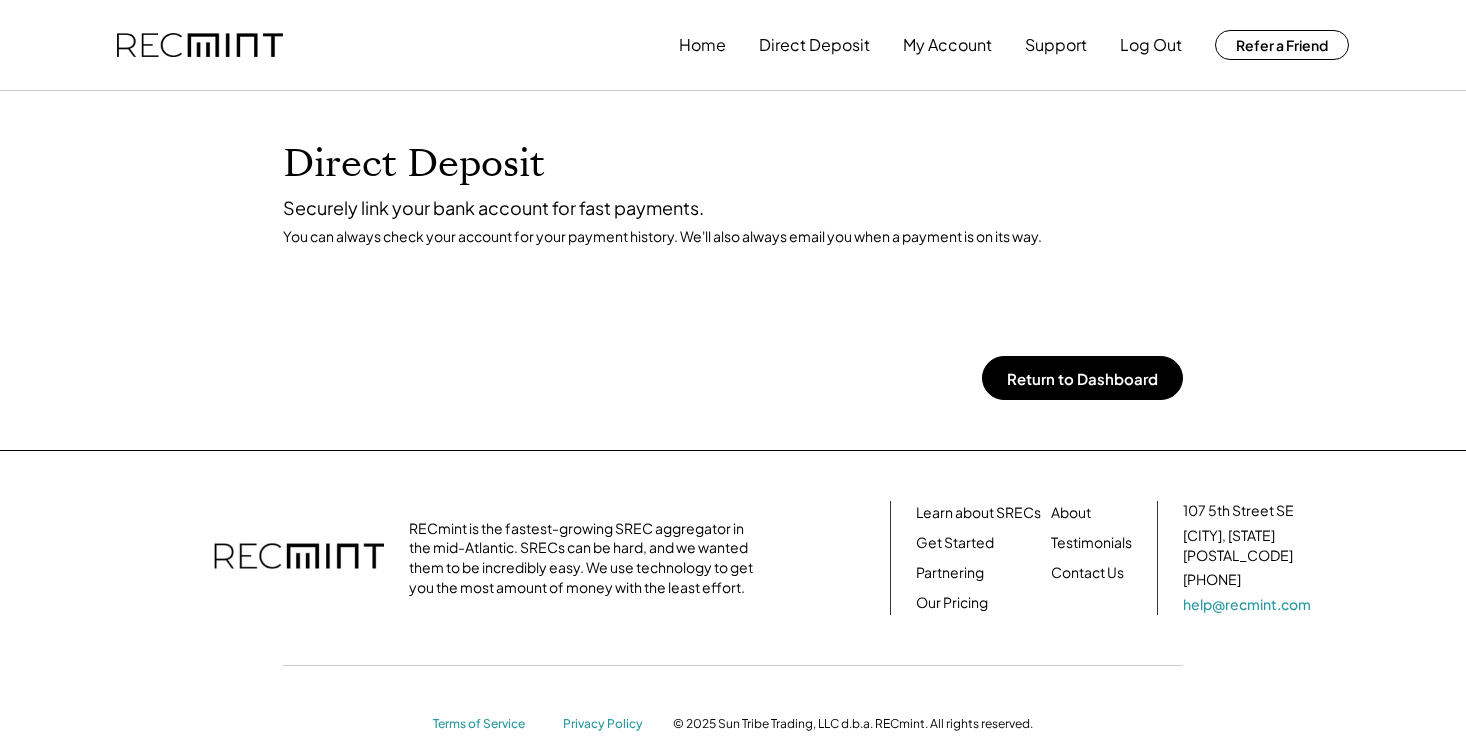 scroll, scrollTop: 0, scrollLeft: 0, axis: both 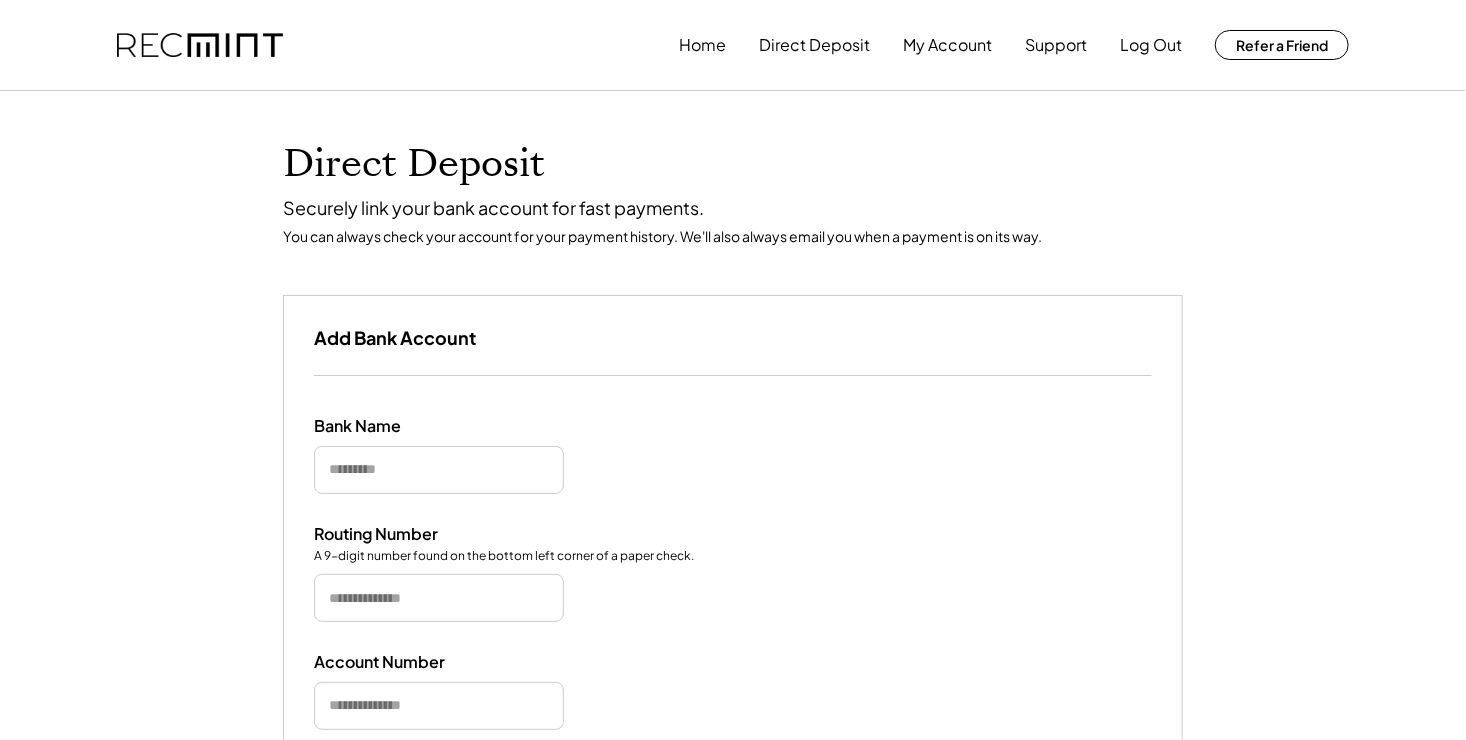 click at bounding box center (439, 470) 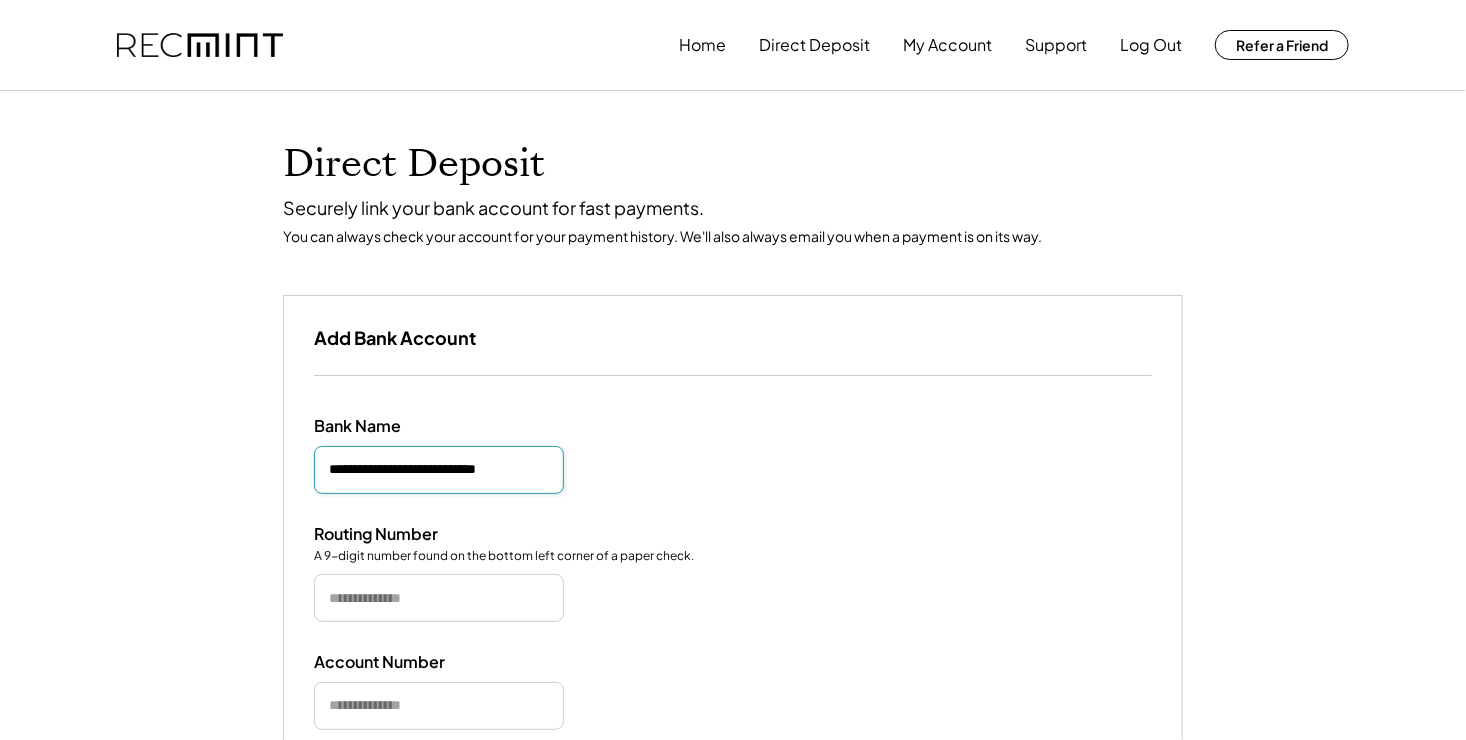 type on "**********" 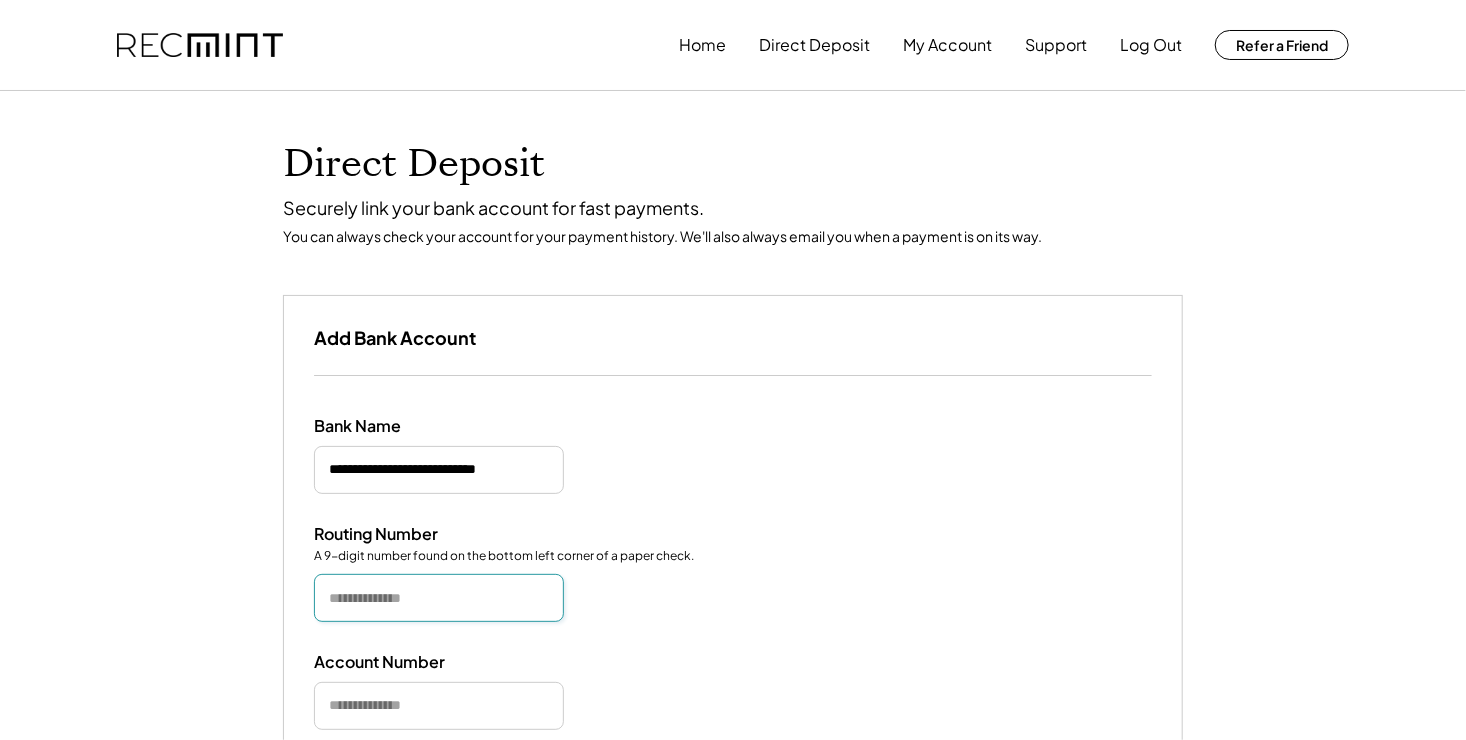 click at bounding box center [439, 598] 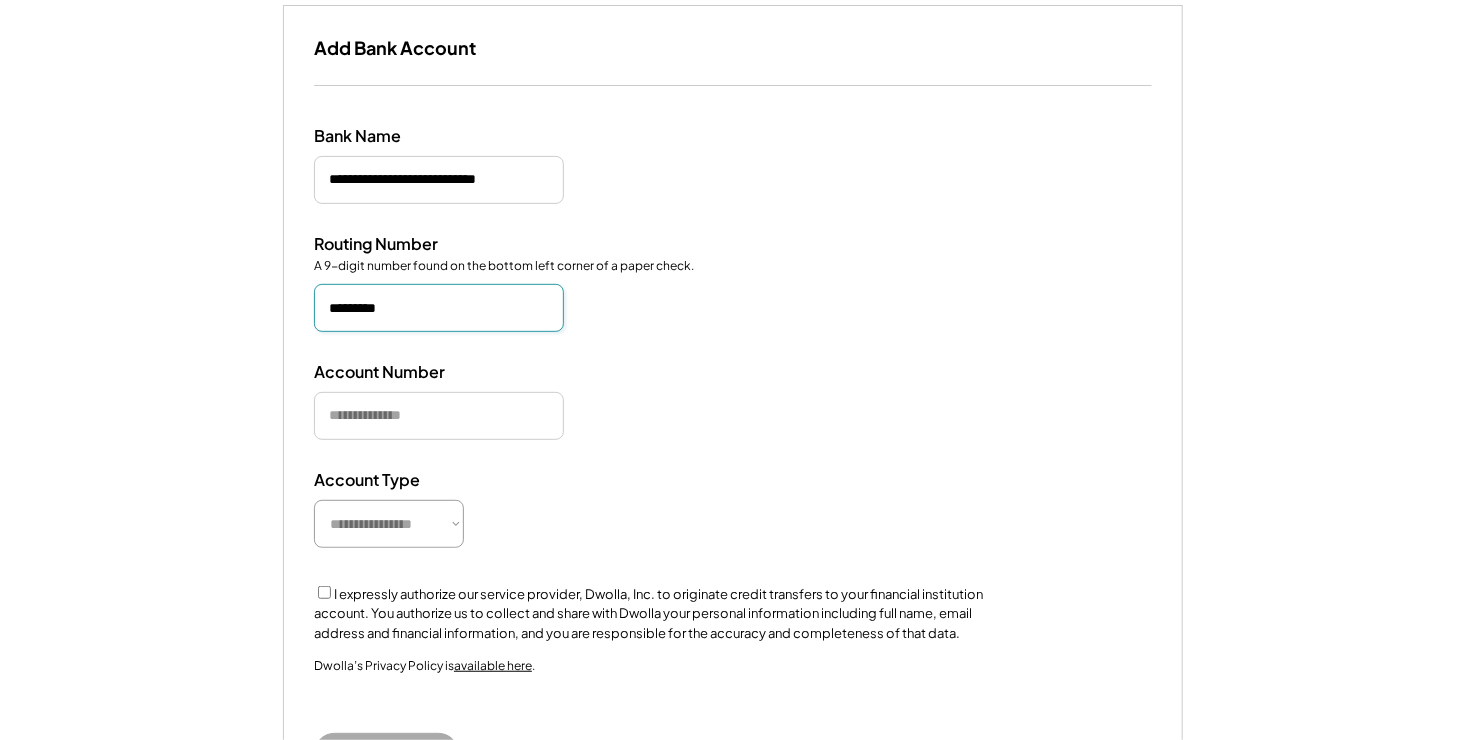 scroll, scrollTop: 300, scrollLeft: 0, axis: vertical 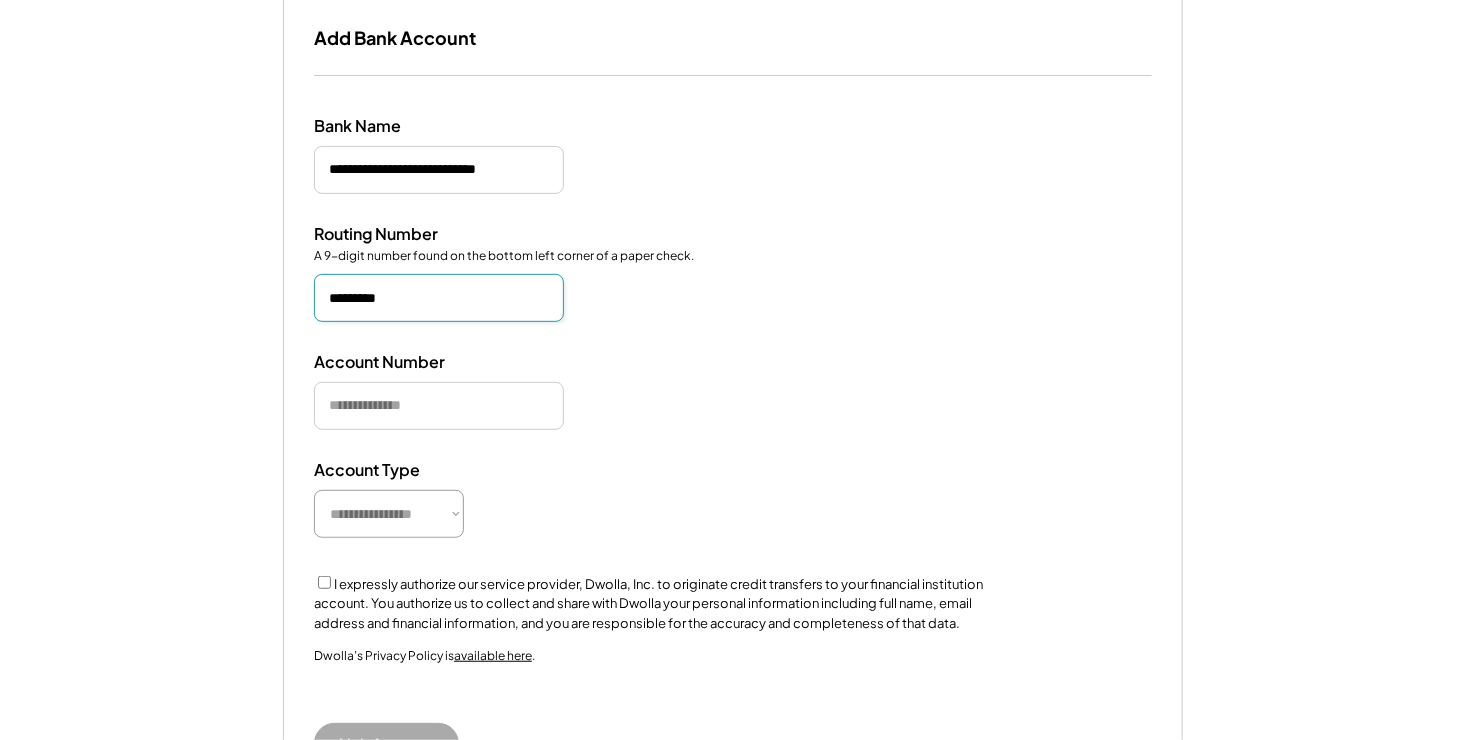 type on "*********" 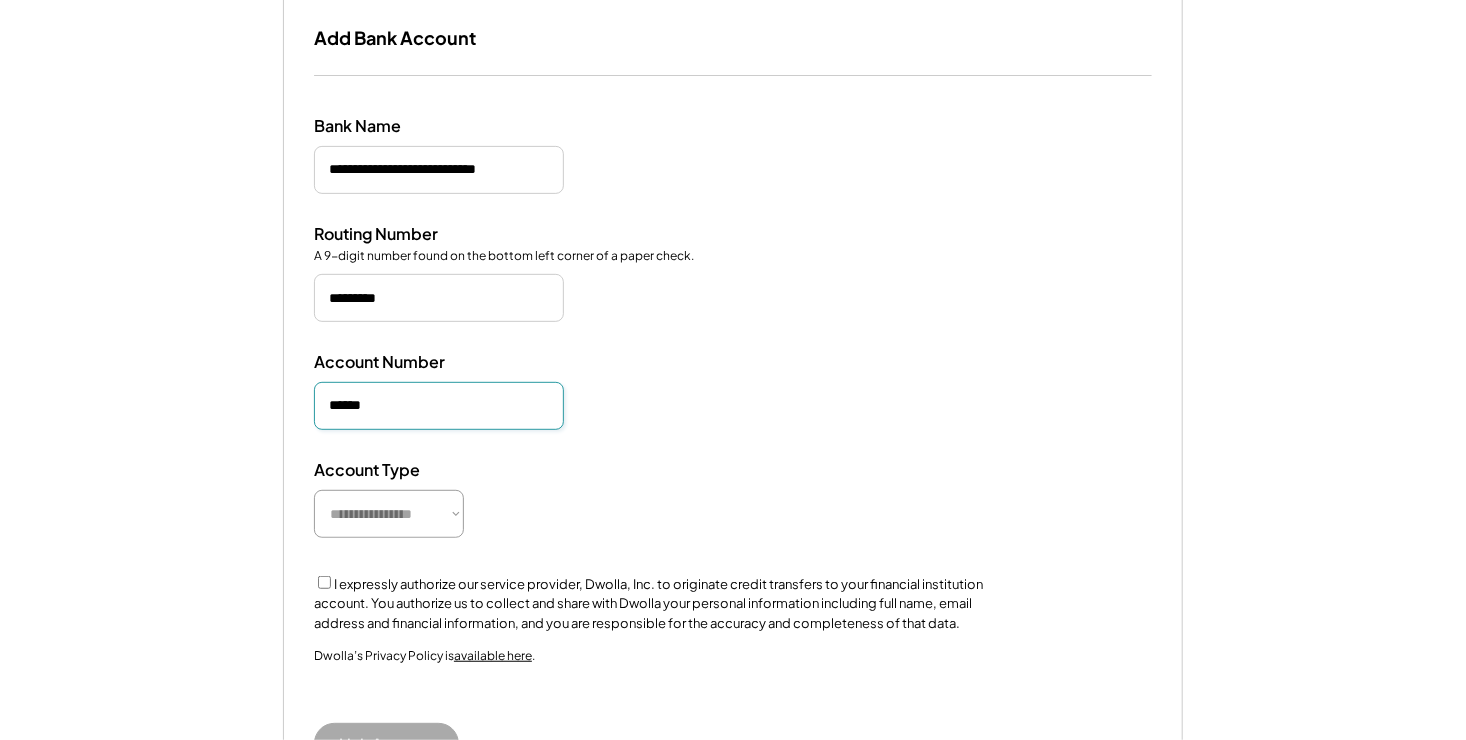 type on "******" 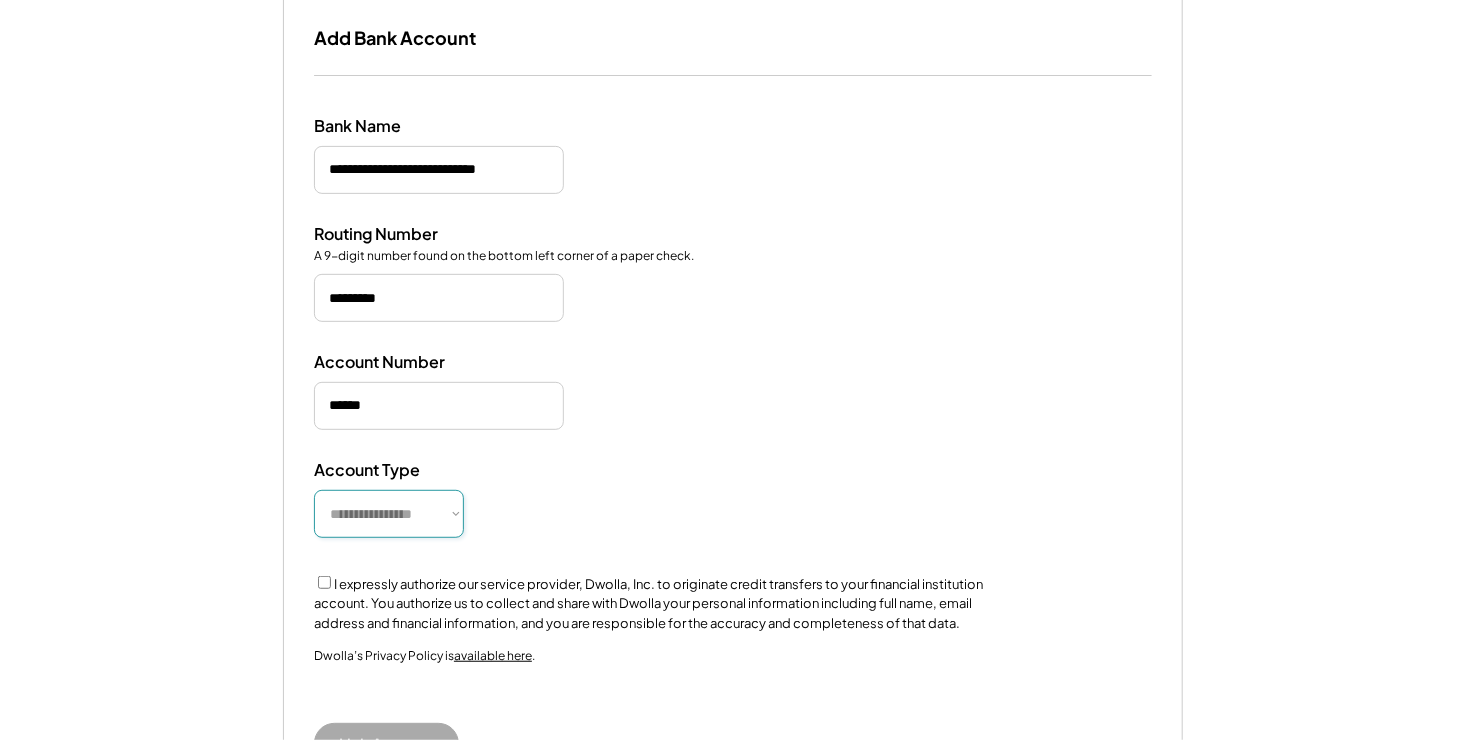 click on "**********" at bounding box center (389, 514) 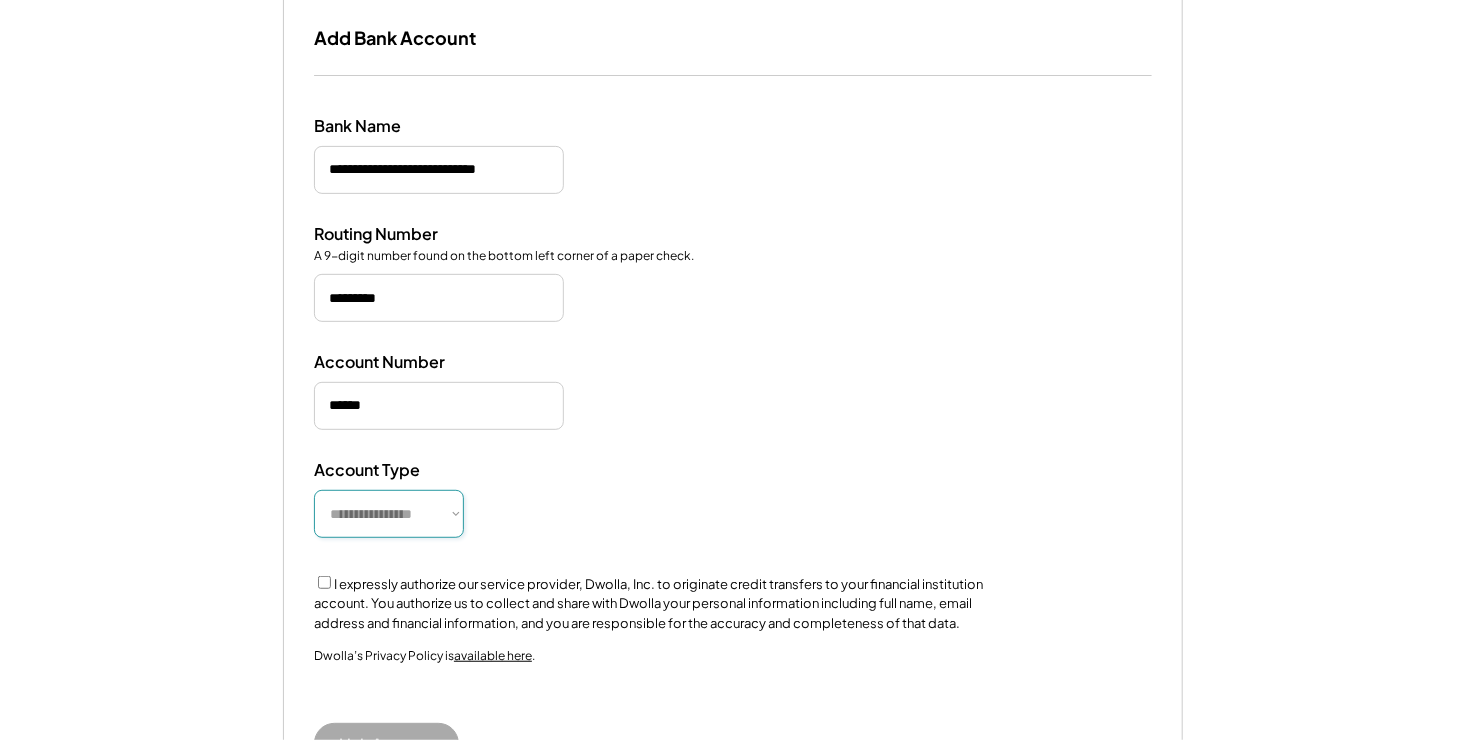 select on "*********" 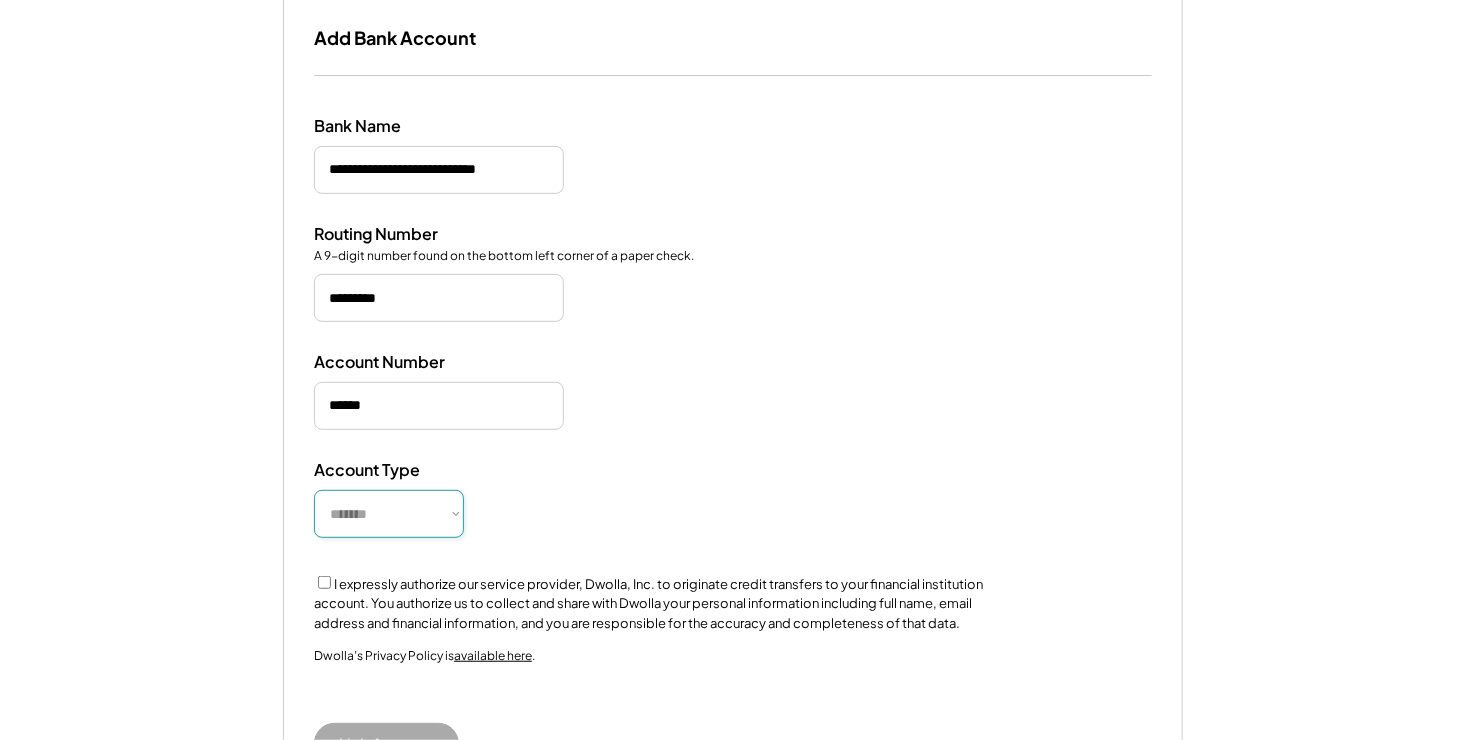 click on "**********" at bounding box center (389, 514) 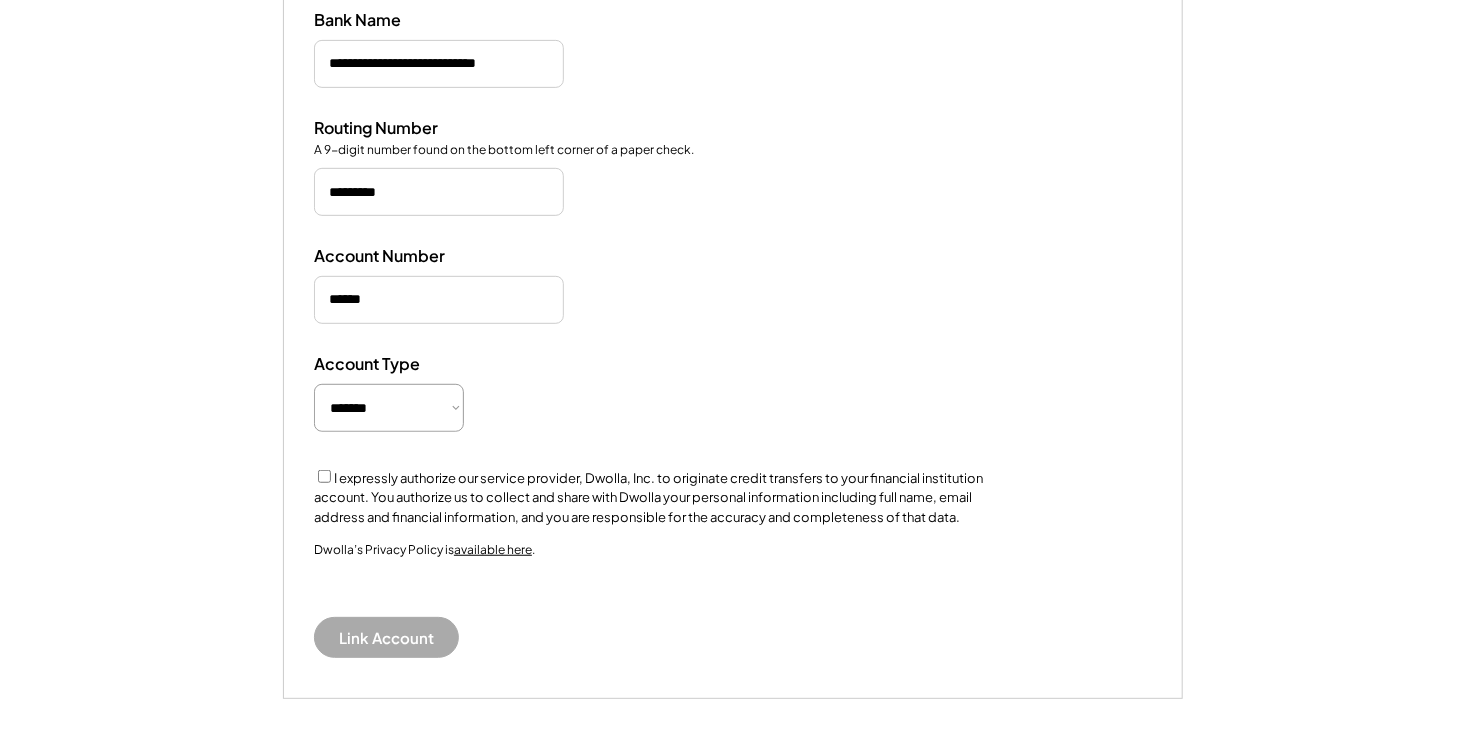 scroll, scrollTop: 500, scrollLeft: 0, axis: vertical 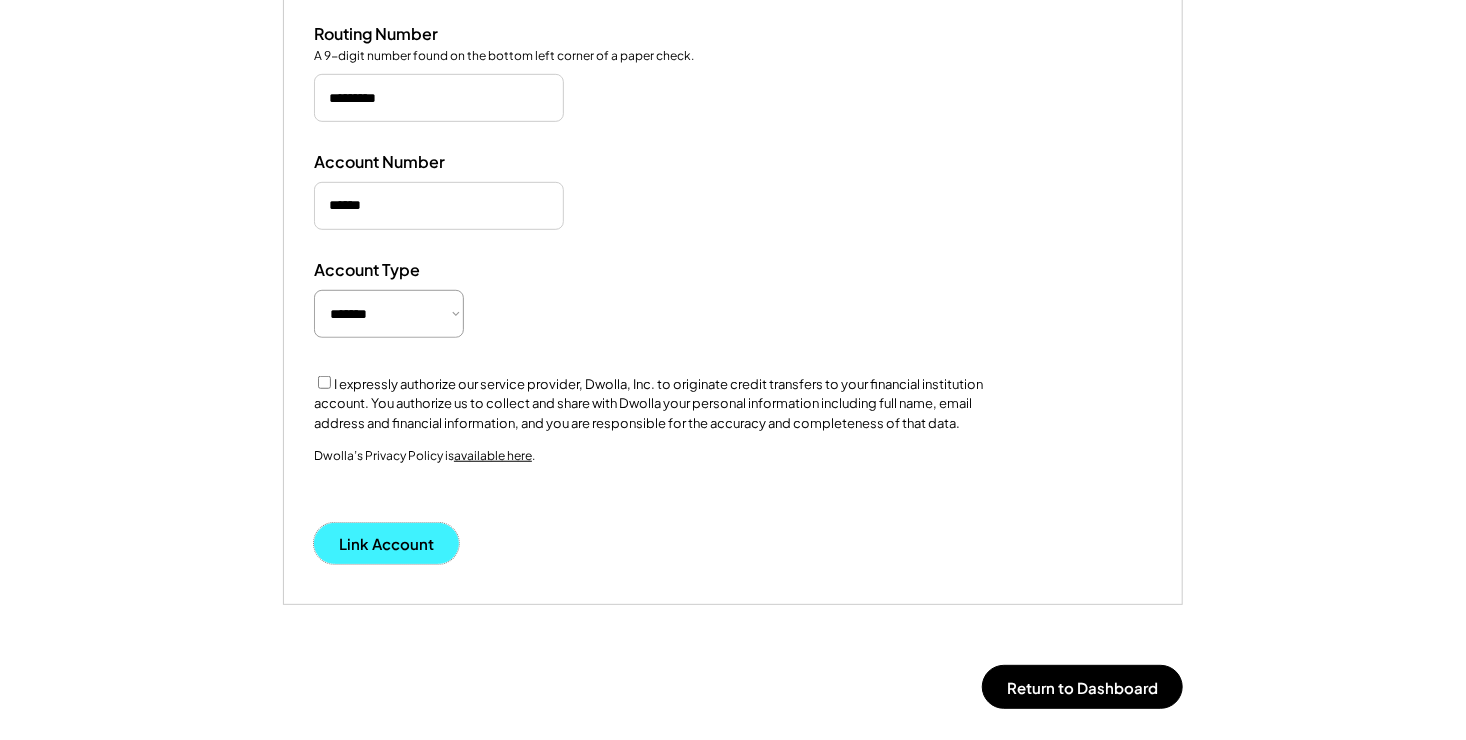click on "Link Account" at bounding box center (386, 543) 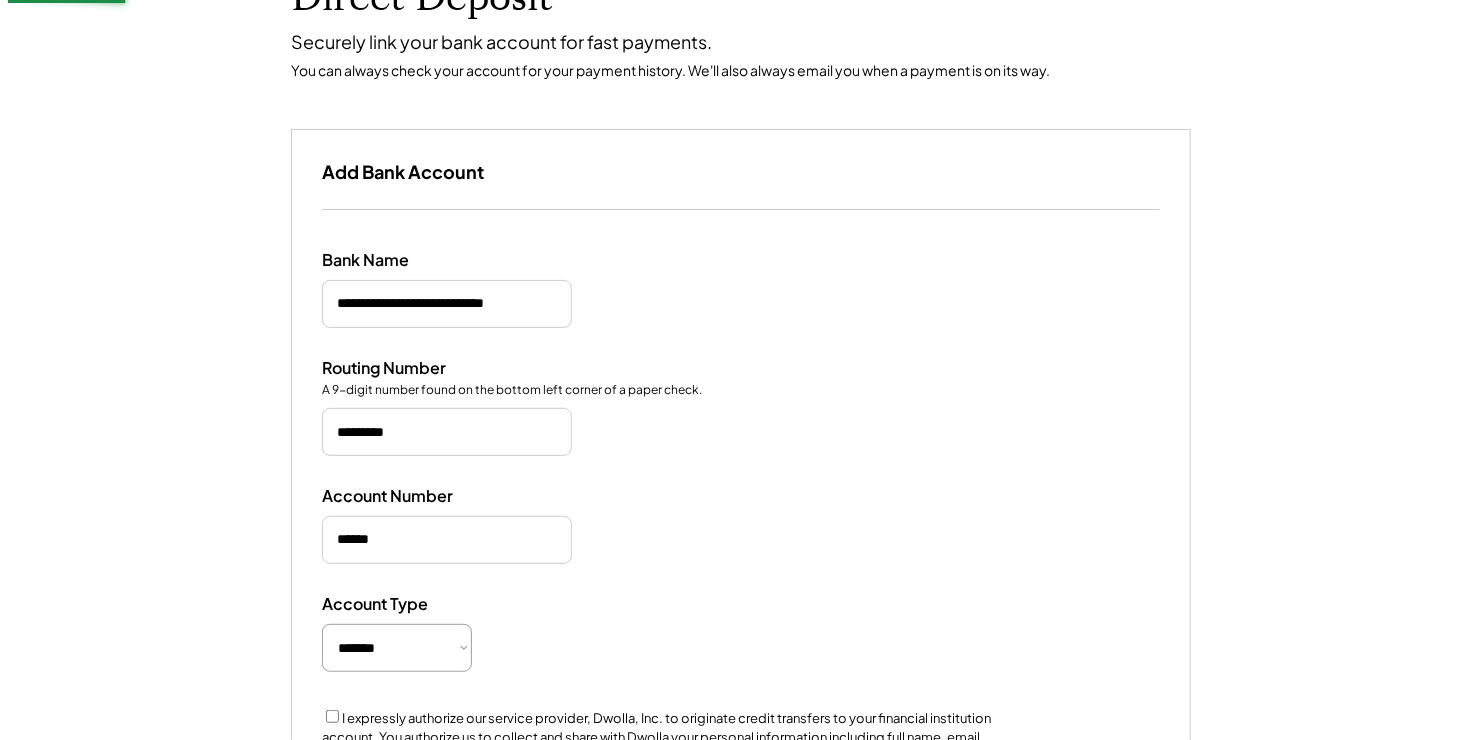scroll, scrollTop: 140, scrollLeft: 0, axis: vertical 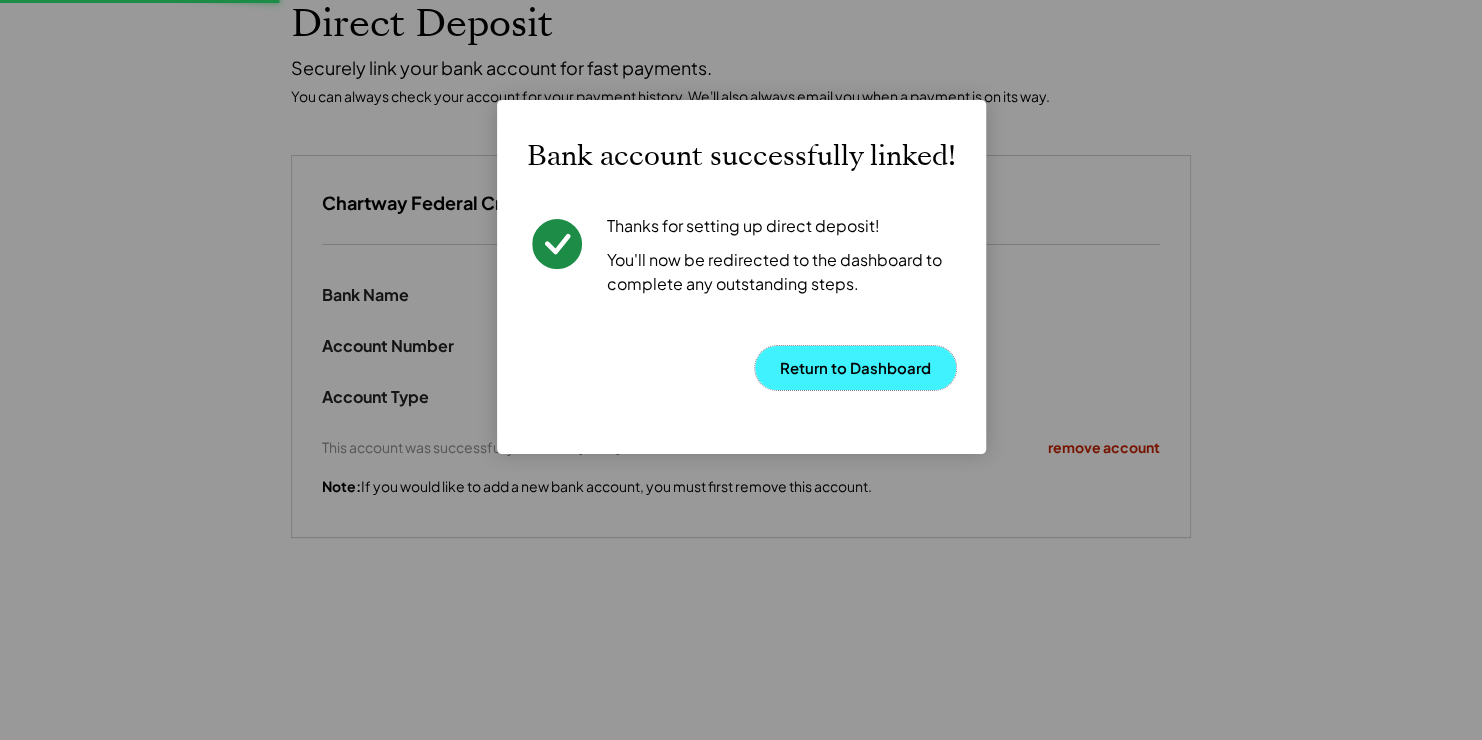 click on "Return to Dashboard" at bounding box center (855, 368) 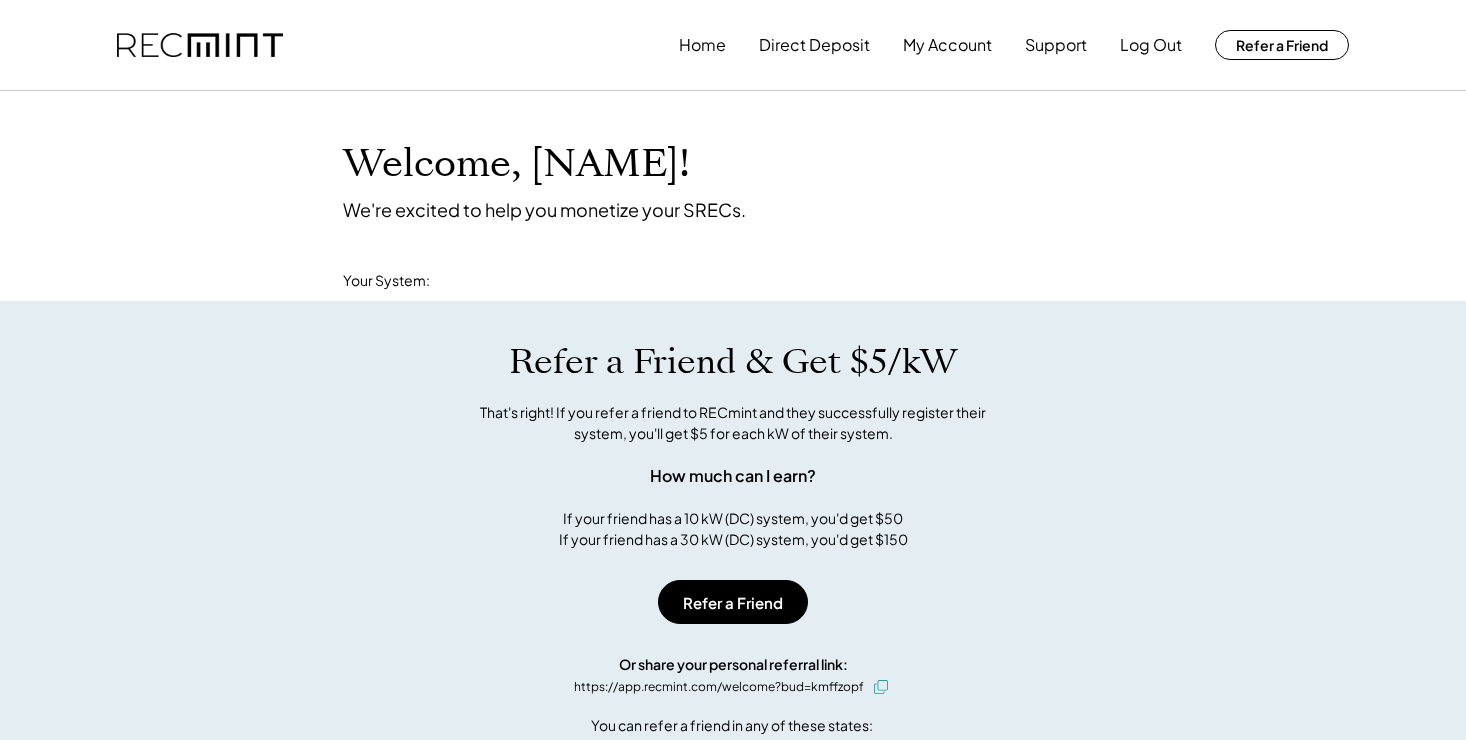 scroll, scrollTop: 0, scrollLeft: 0, axis: both 